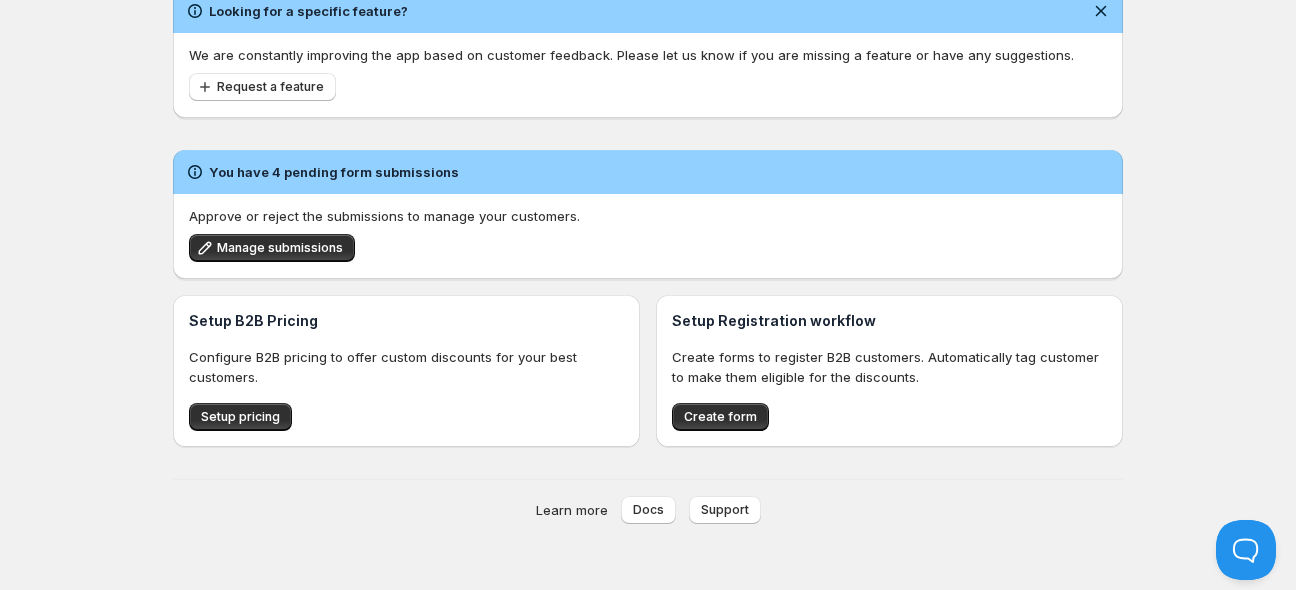 scroll, scrollTop: 0, scrollLeft: 0, axis: both 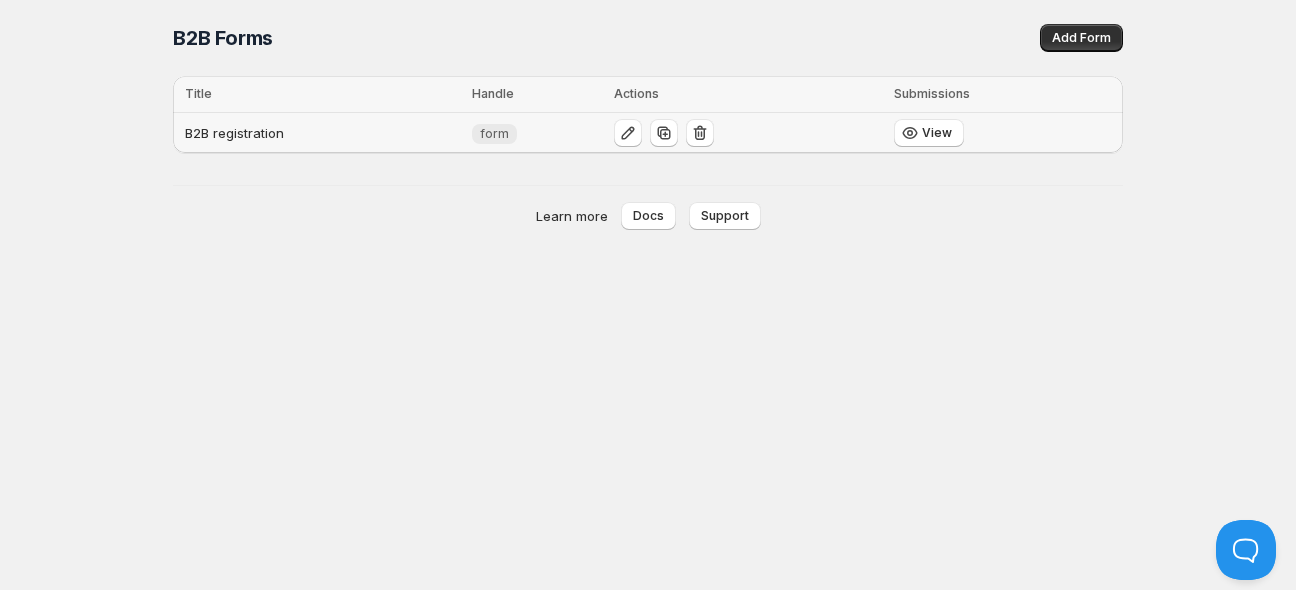 click on "B2B registration" at bounding box center (319, 133) 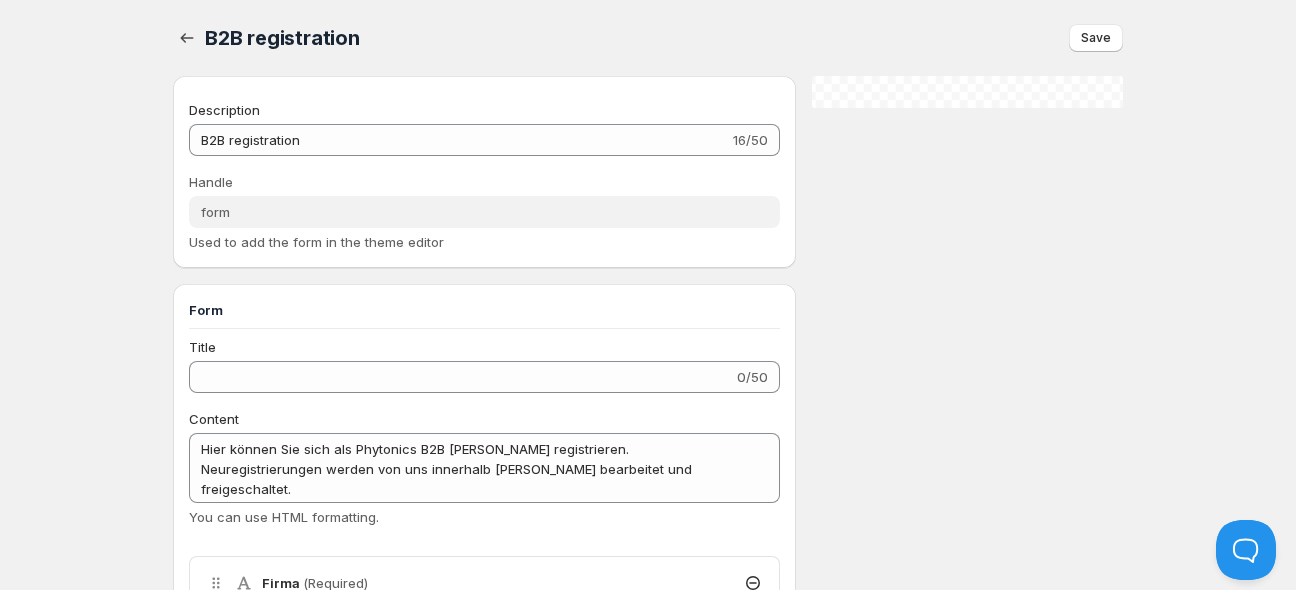 type on "B2B registration" 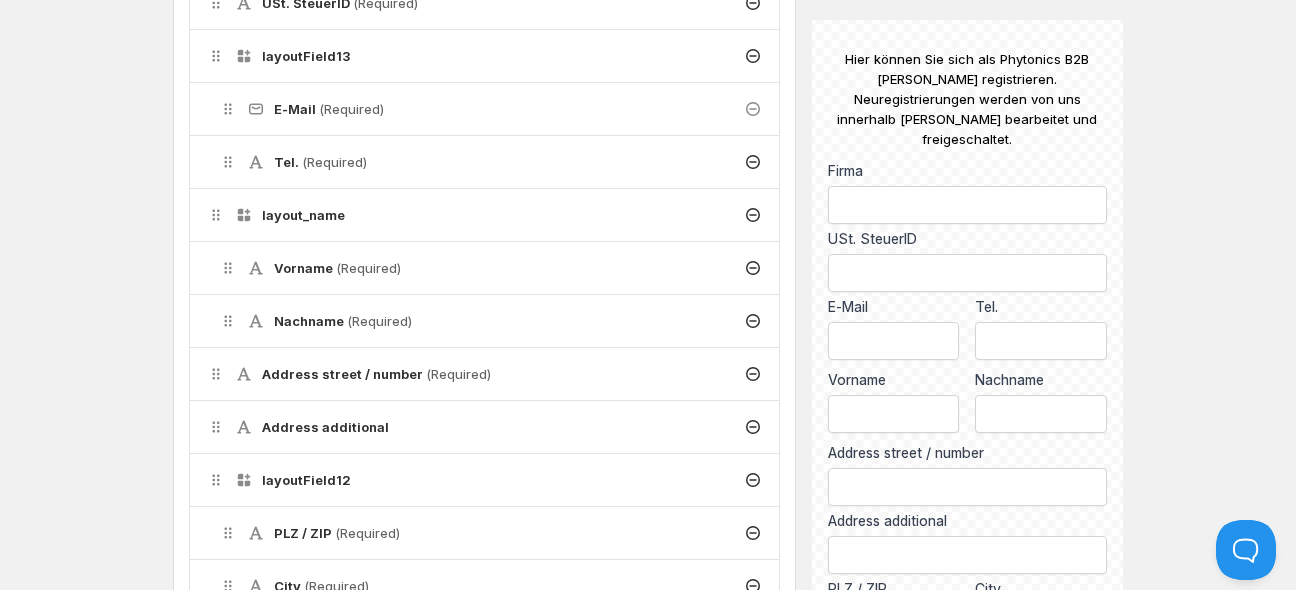scroll, scrollTop: 528, scrollLeft: 0, axis: vertical 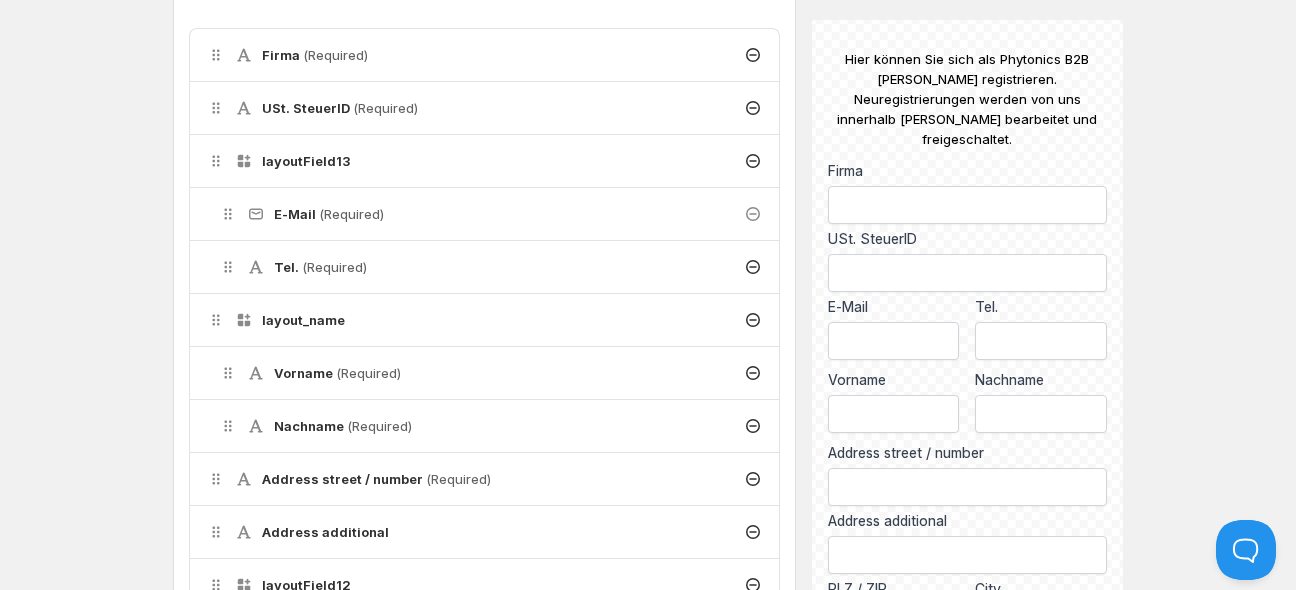 click on "USt. SteuerID   (Required)" at bounding box center (340, 108) 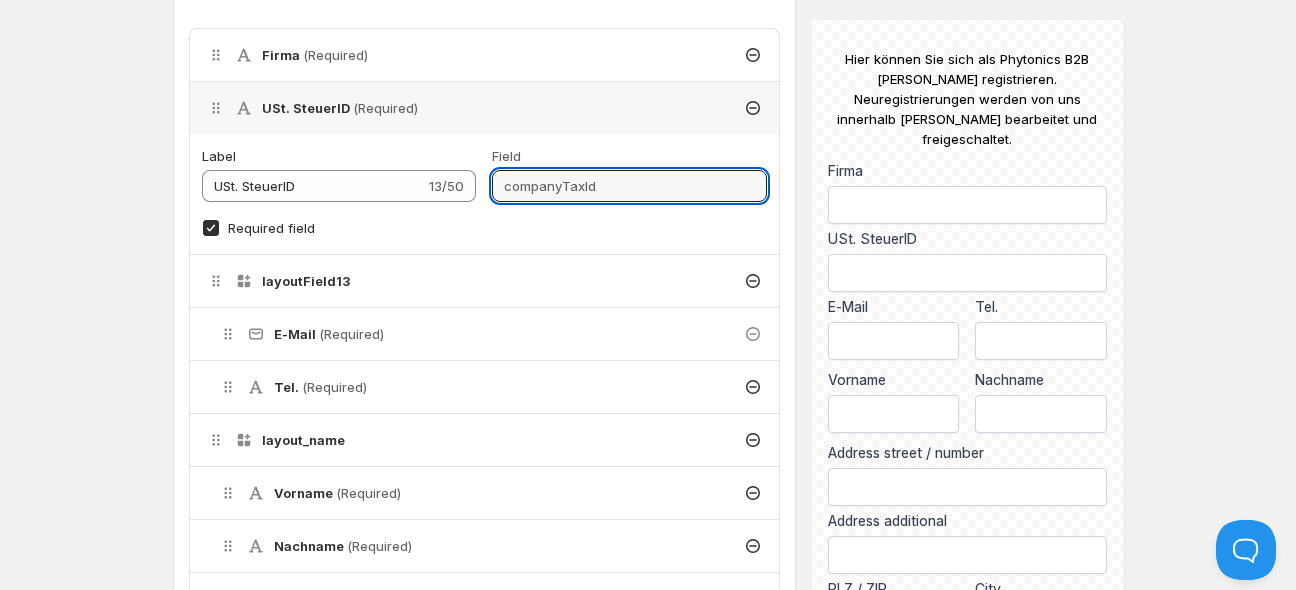 click on "companyTaxId" at bounding box center (629, 186) 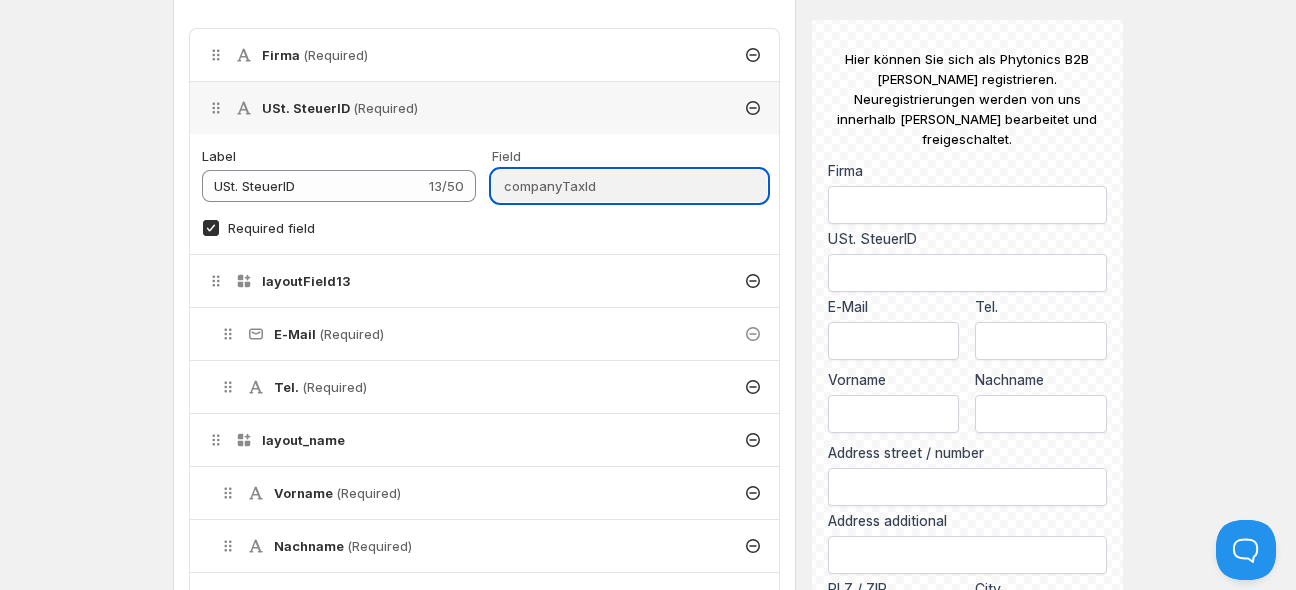 click on "companyTaxId" at bounding box center (629, 186) 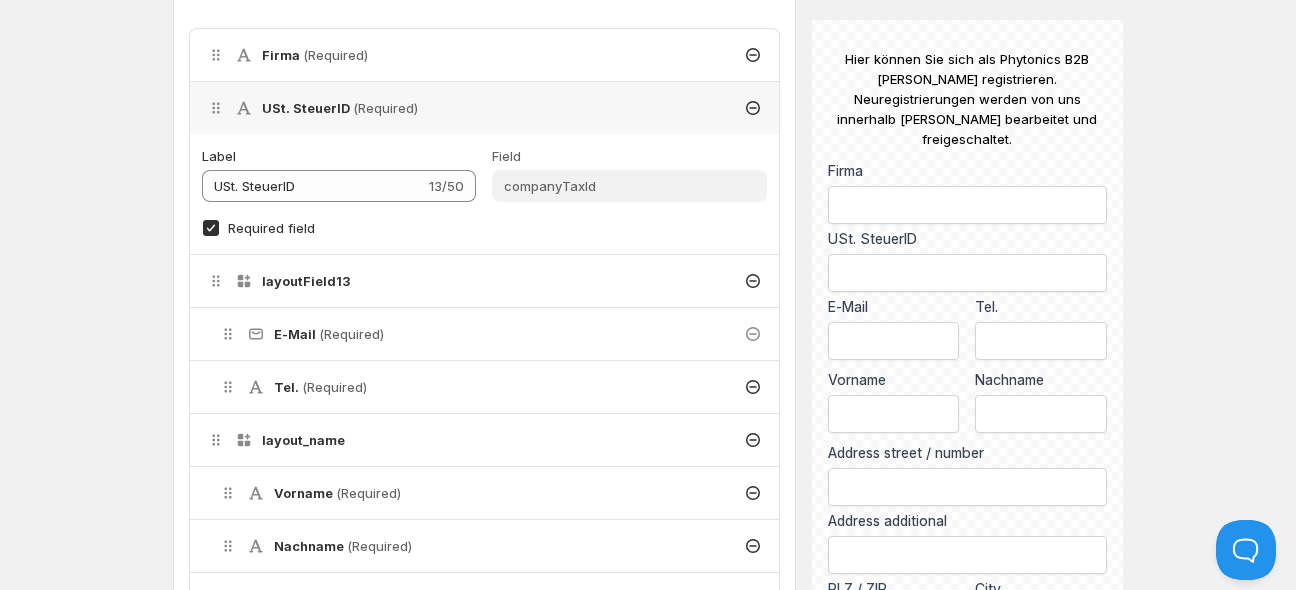 click on "Home Pricing Price lists Forms Submissions Settings Features Plans B2B registration. This page is ready B2B registration Save Don't save Save Changes have not yet been saved. Description B2B registration 16/50 Handle form Used to add the form in the theme editor Form Title 0/50 Content Hier können Sie sich als Phytonics B2B [PERSON_NAME] registrieren.
Neuregistrierungen werden von uns innerhalb [PERSON_NAME] bearbeitet und freigeschaltet. Hier können Sie sich als Phytonics B2B [PERSON_NAME] registrieren. Neuregistrierungen werden von uns innerhalb [PERSON_NAME] bearbeitet und freigeschaltet. You can use HTML formatting. Delete Cancel Are you sure you want to delete  ? Firma   (Required) USt. SteuerID   (Required) Label USt. SteuerID 13/50 Field companyTaxId Required field layoutField13   E-Mail   (Required) Tel.   (Required) layout_name   Vorname   (Required) Nachname   (Required) Address street / number   (Required) Address additional   layoutField12   PLZ / ZIP   (Required) City   (Required) layoutField11     Country   20%" at bounding box center [648, 699] 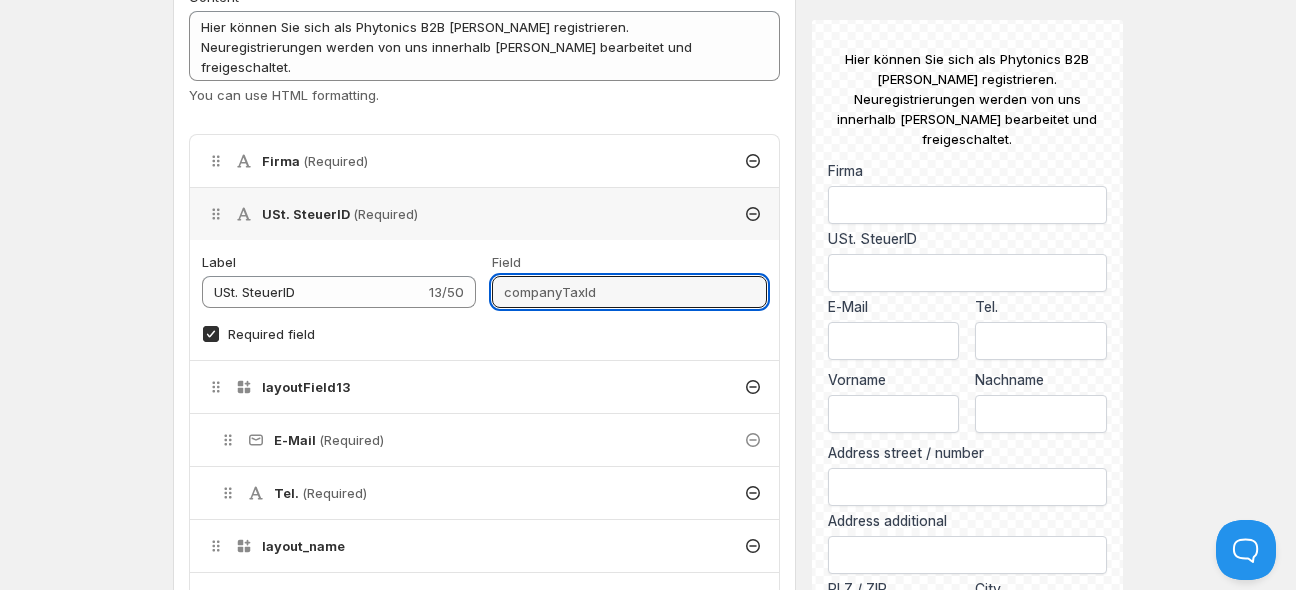 click on "companyTaxId" at bounding box center [629, 292] 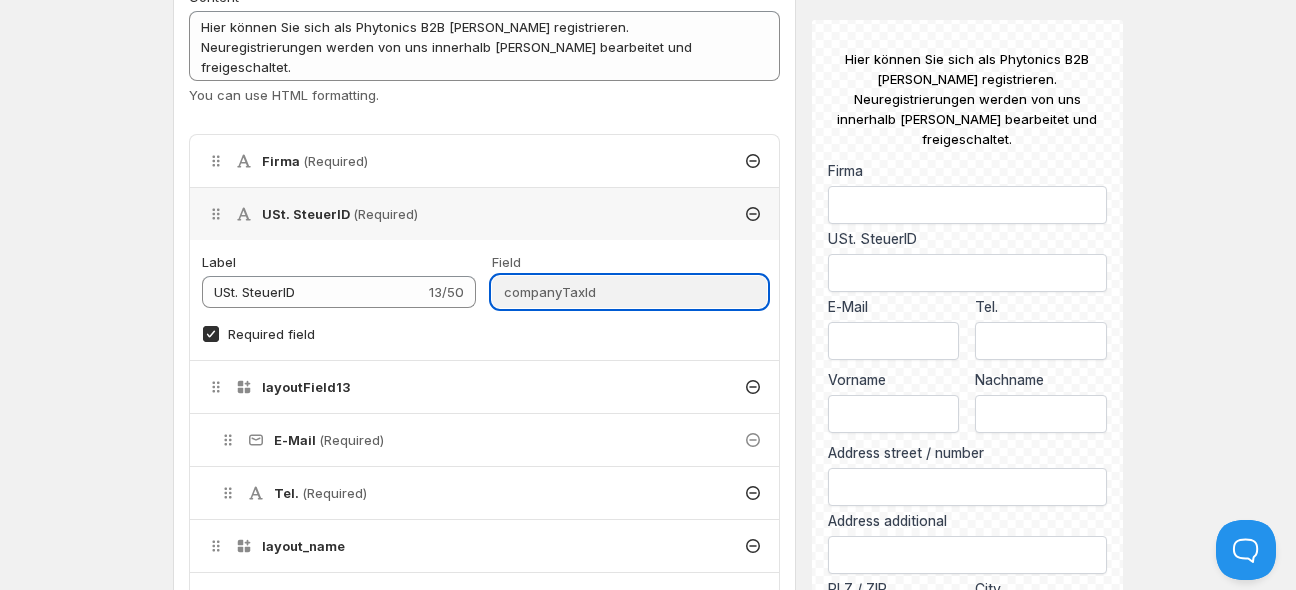 click on "companyTaxId" at bounding box center [629, 292] 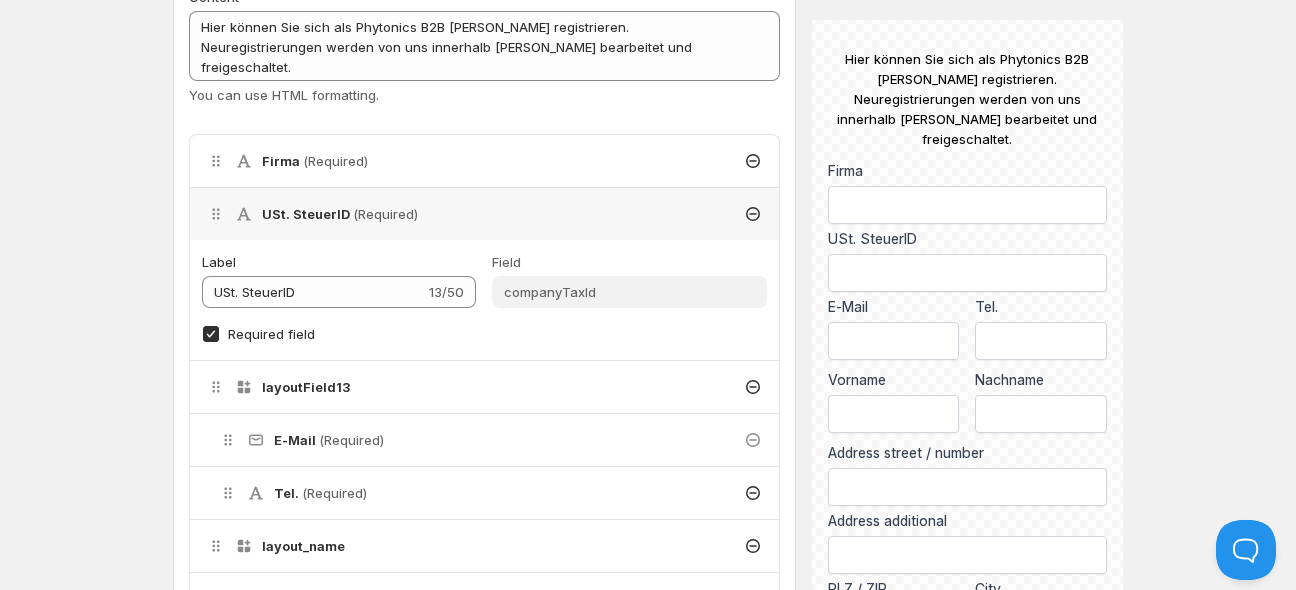 click on "Home Pricing Price lists Forms Submissions Settings Features Plans B2B registration. This page is ready B2B registration Save Don't save Save Changes have not yet been saved. Description B2B registration 16/50 Handle form Used to add the form in the theme editor Form Title 0/50 Content Hier können Sie sich als Phytonics B2B [PERSON_NAME] registrieren.
Neuregistrierungen werden von uns innerhalb [PERSON_NAME] bearbeitet und freigeschaltet. Hier können Sie sich als Phytonics B2B [PERSON_NAME] registrieren. Neuregistrierungen werden von uns innerhalb [PERSON_NAME] bearbeitet und freigeschaltet. You can use HTML formatting. Delete Cancel Are you sure you want to delete  ? Firma   (Required) USt. SteuerID   (Required) Label USt. SteuerID 13/50 Field companyTaxId Required field layoutField13   E-Mail   (Required) Tel.   (Required) layout_name   Vorname   (Required) Nachname   (Required) Address street / number   (Required) Address additional   layoutField12   PLZ / ZIP   (Required) City   (Required) layoutField11     Country   20%" at bounding box center (648, 805) 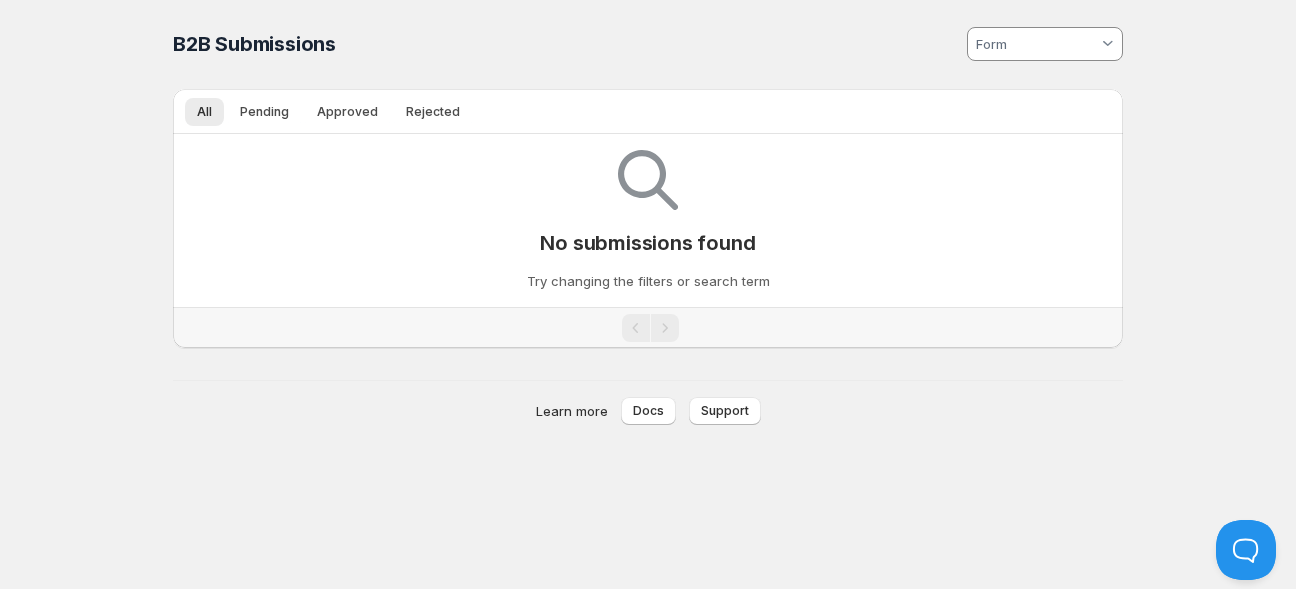 scroll, scrollTop: 0, scrollLeft: 0, axis: both 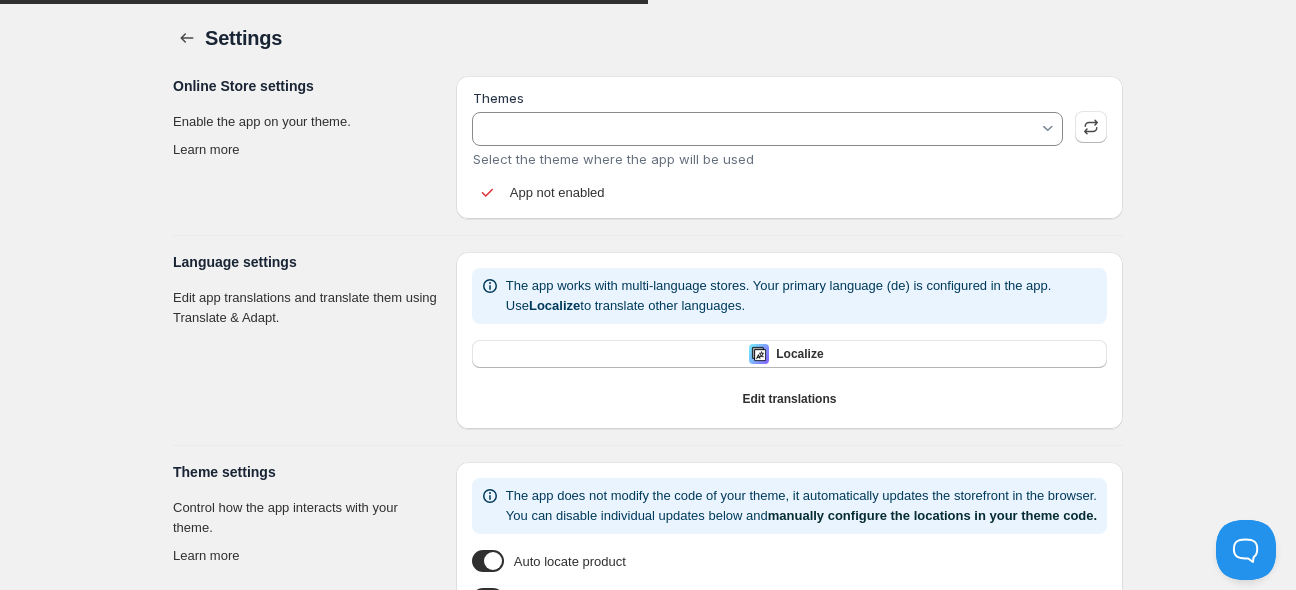 type on "[PERSON_NAME]" 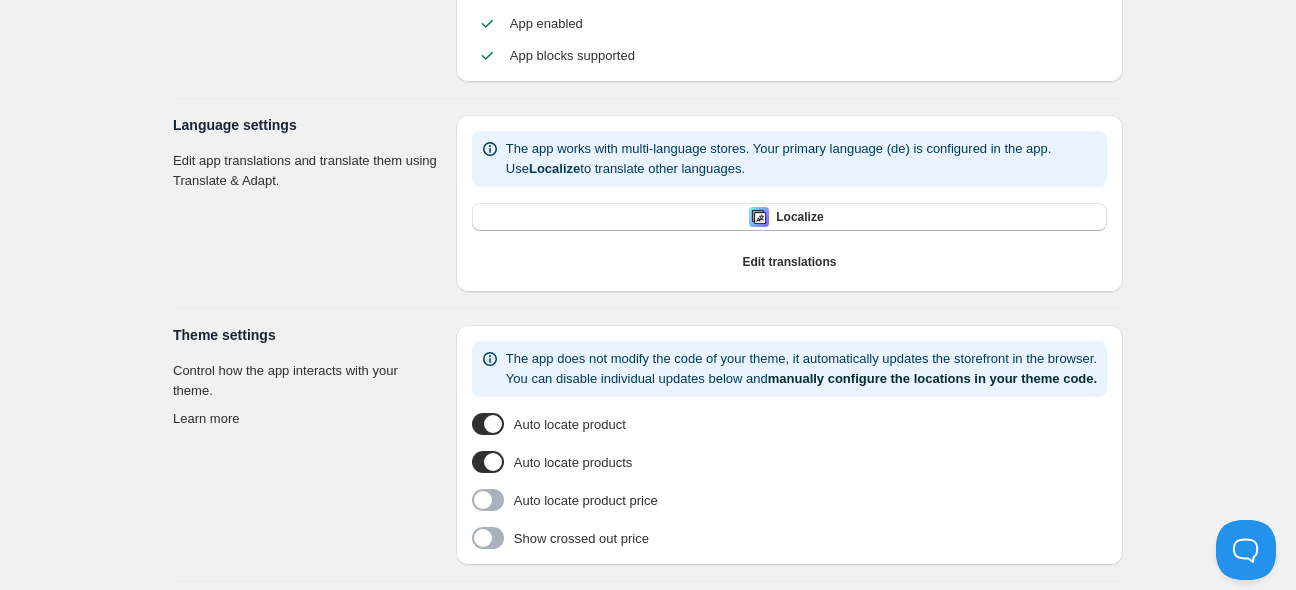 scroll, scrollTop: 0, scrollLeft: 0, axis: both 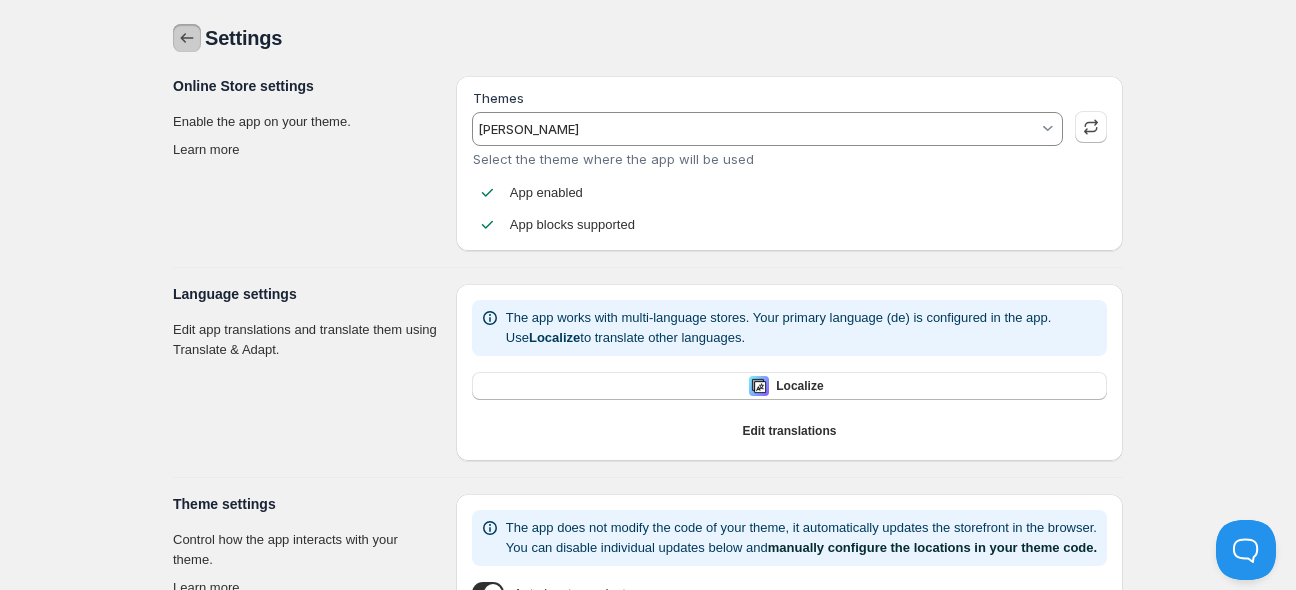 click 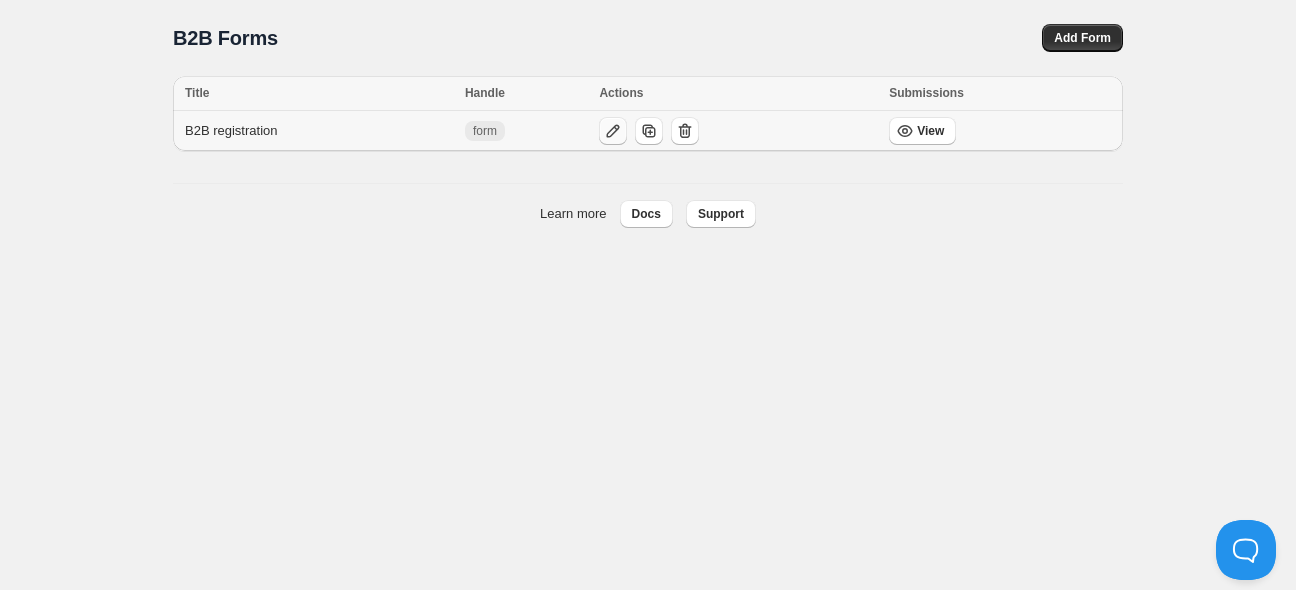 click 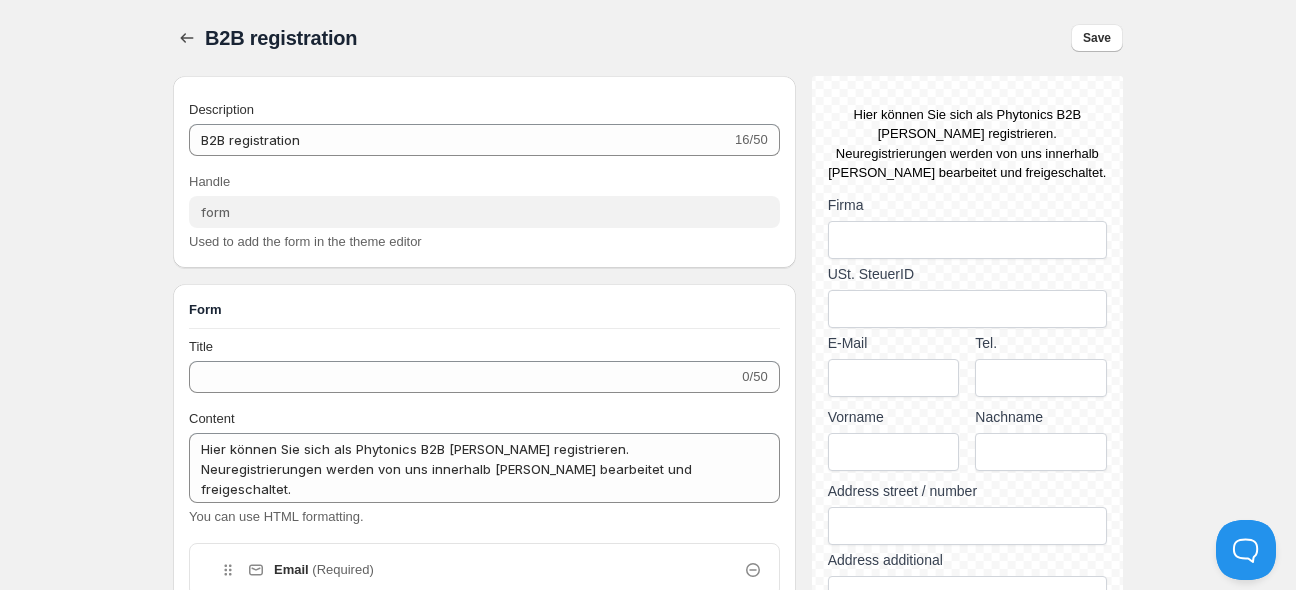 type on "B2B registration" 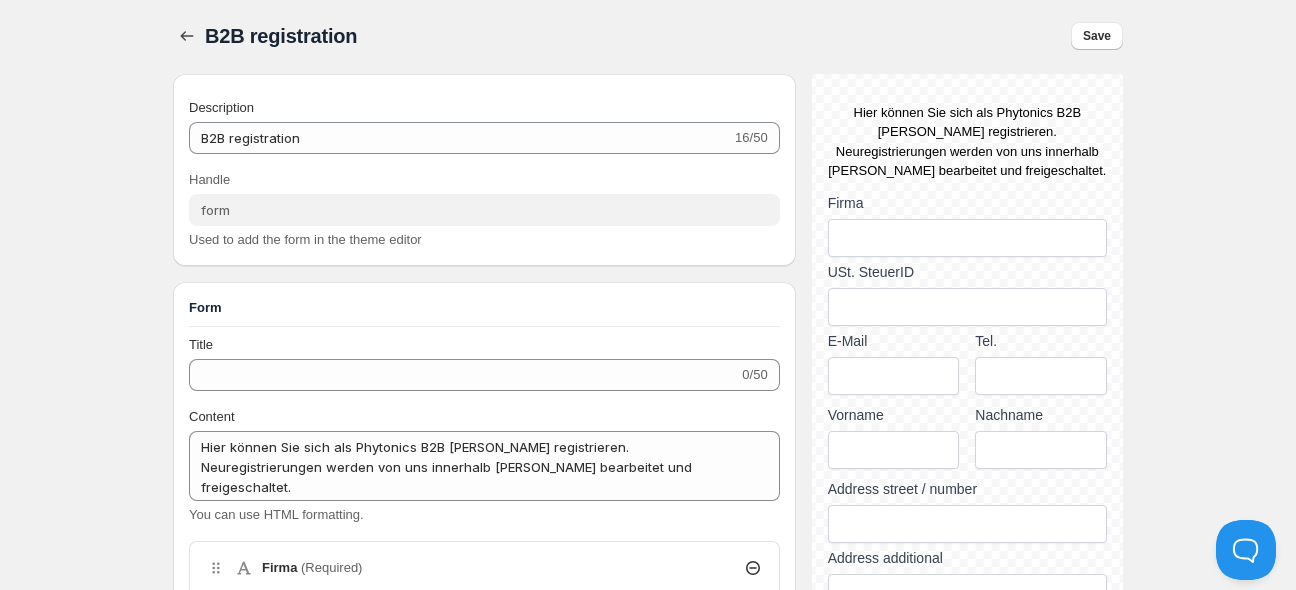 scroll, scrollTop: 0, scrollLeft: 0, axis: both 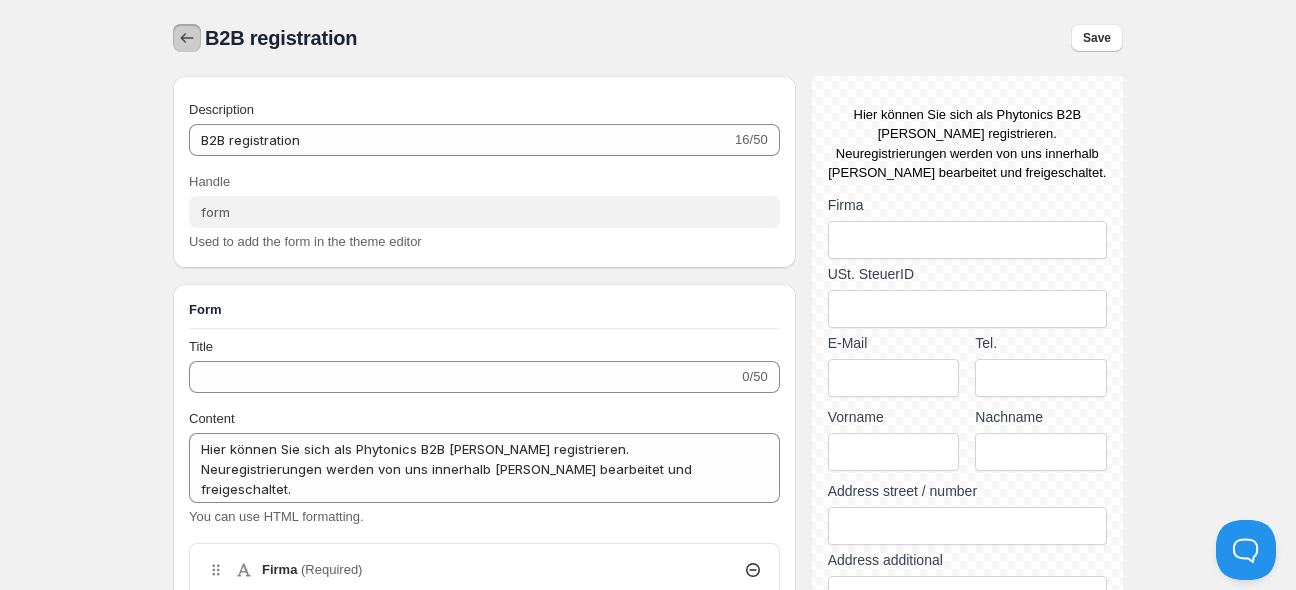 click 